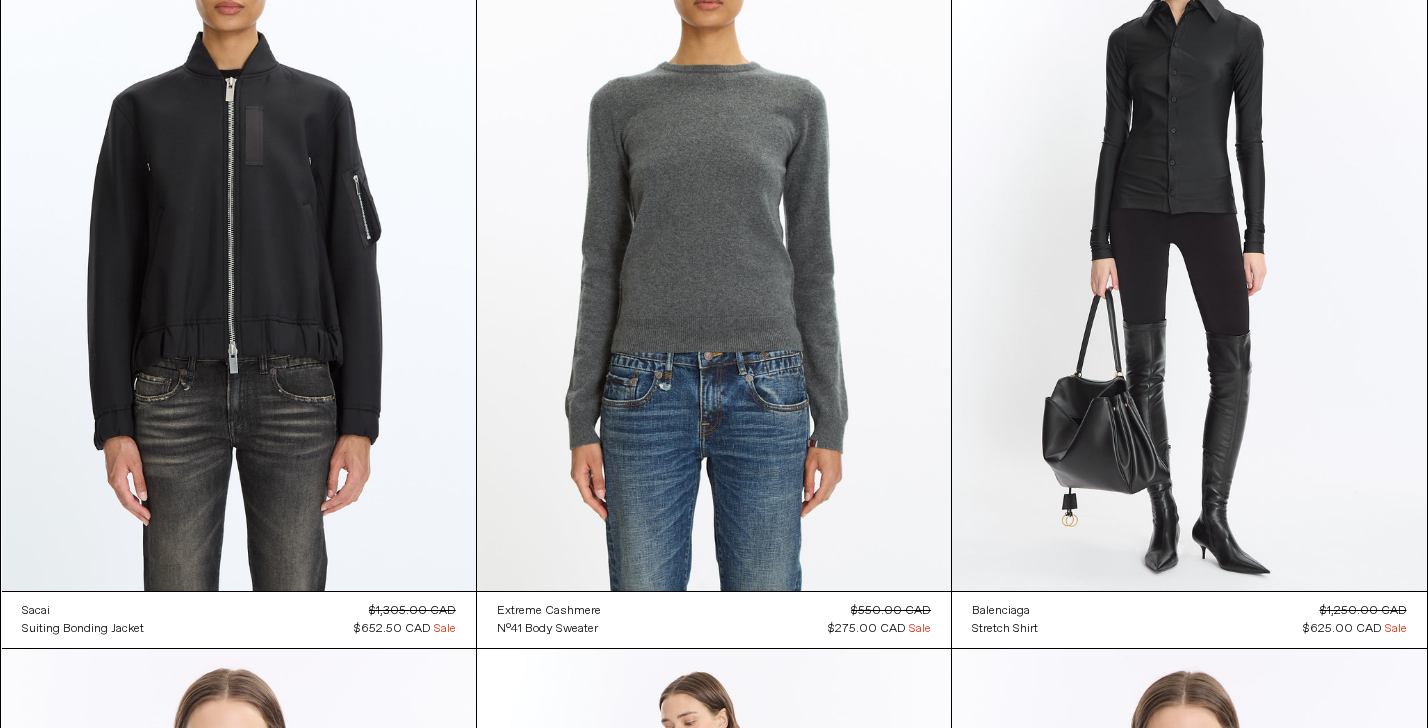 scroll, scrollTop: 25630, scrollLeft: 0, axis: vertical 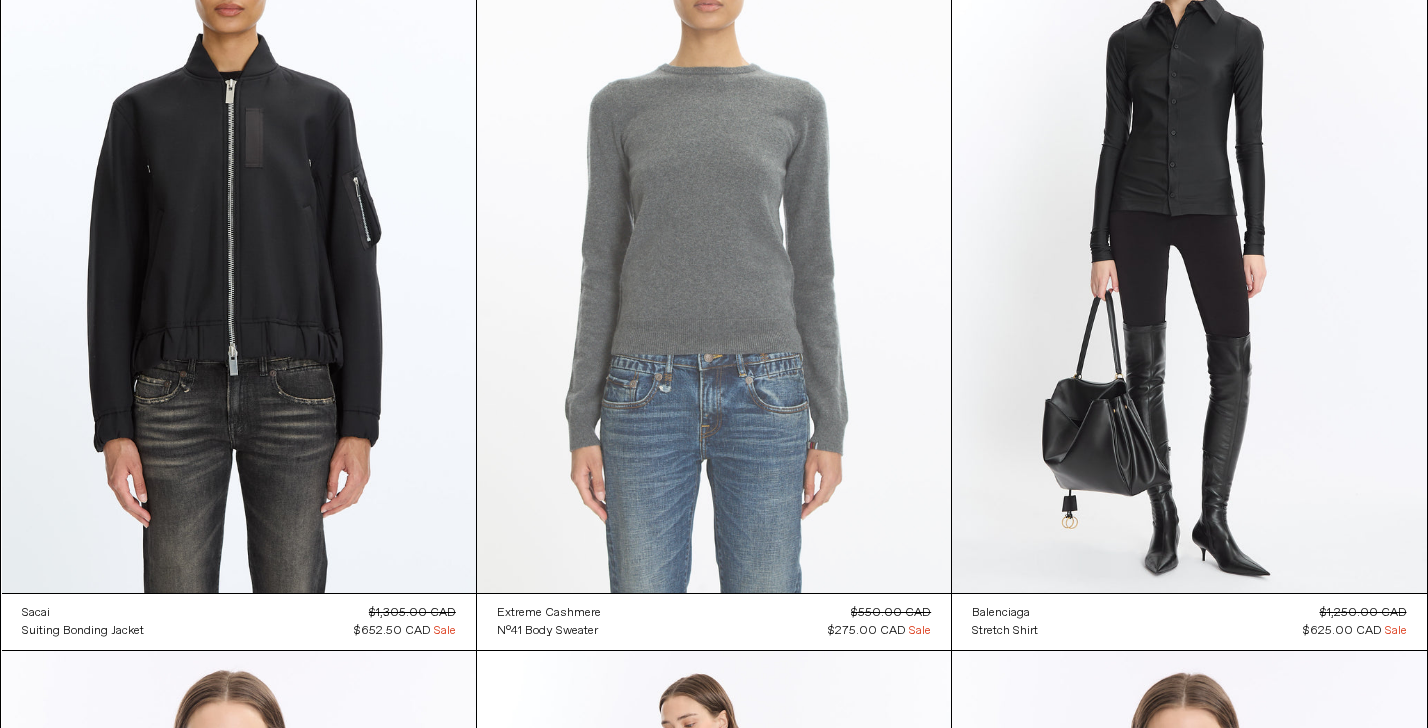 click at bounding box center (714, 236) 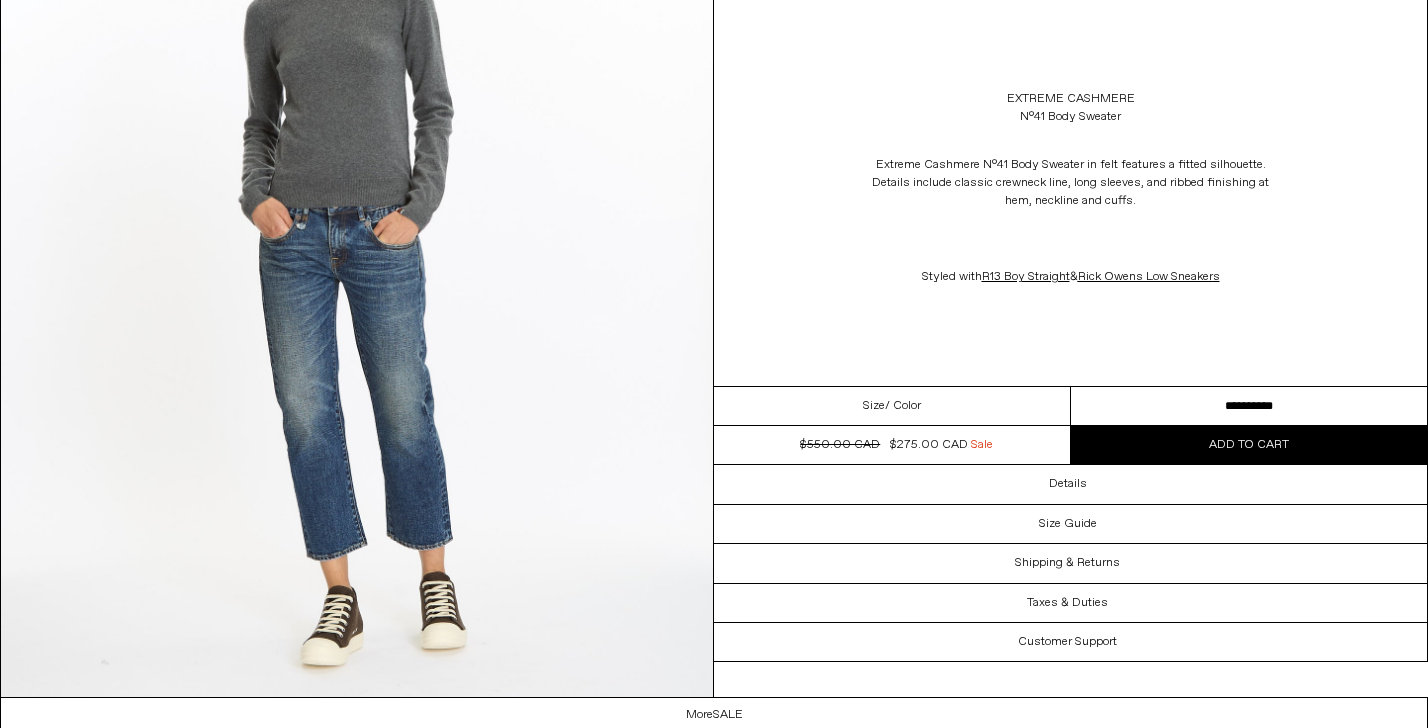 scroll, scrollTop: 3041, scrollLeft: 0, axis: vertical 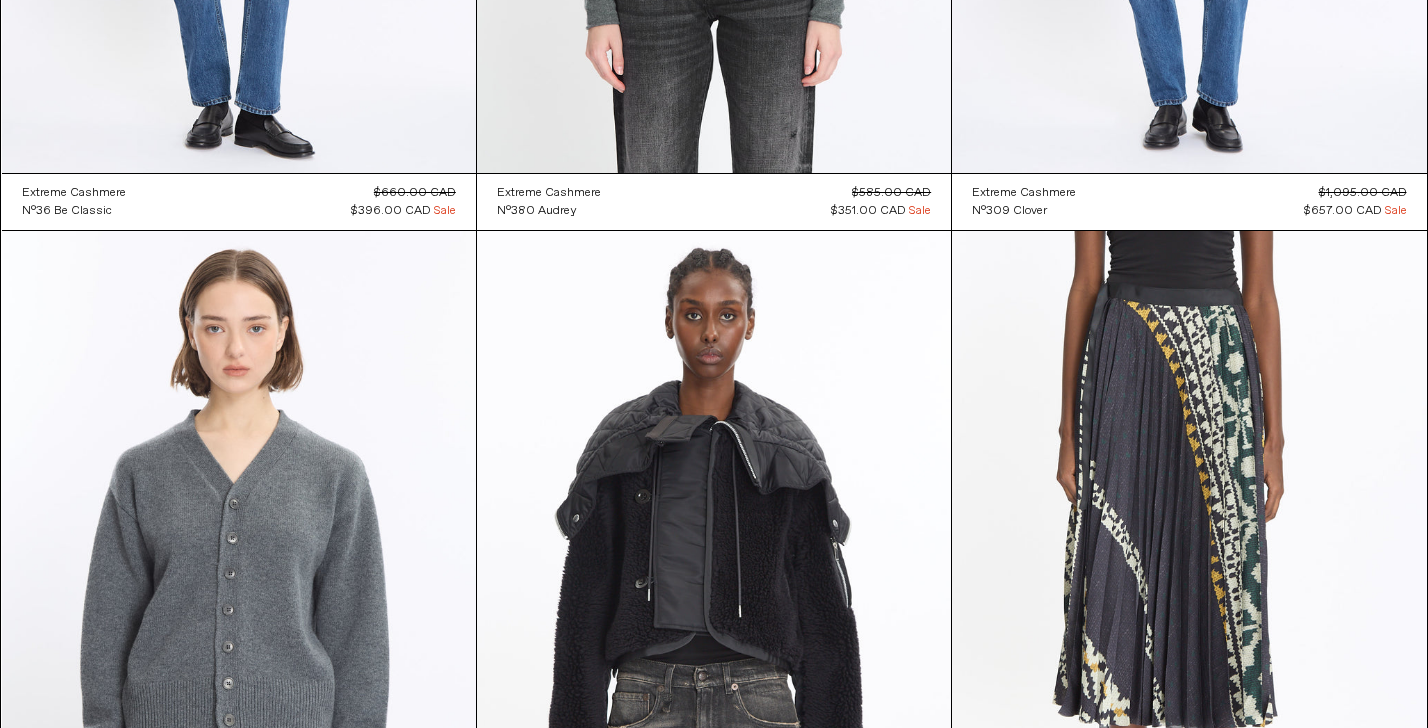 drag, startPoint x: 1381, startPoint y: 209, endPoint x: 1309, endPoint y: 214, distance: 72.1734 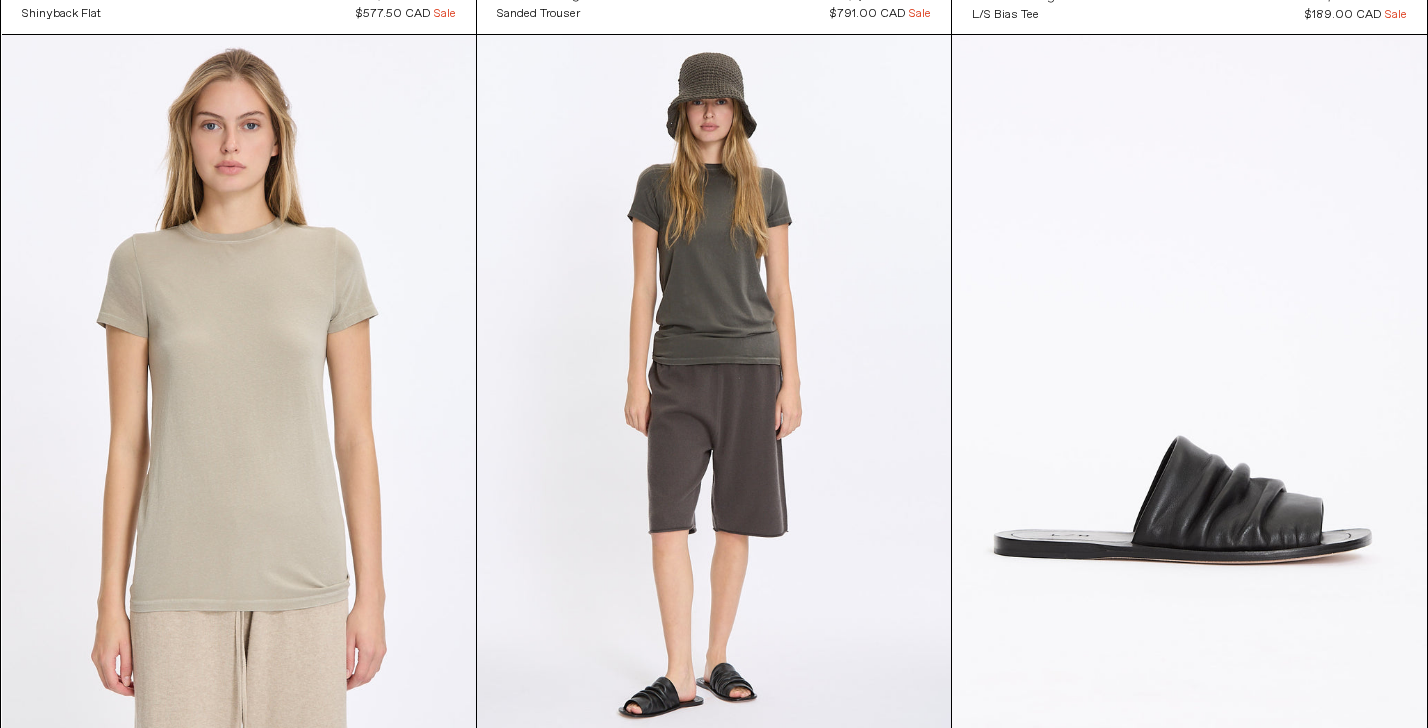 scroll, scrollTop: 0, scrollLeft: 0, axis: both 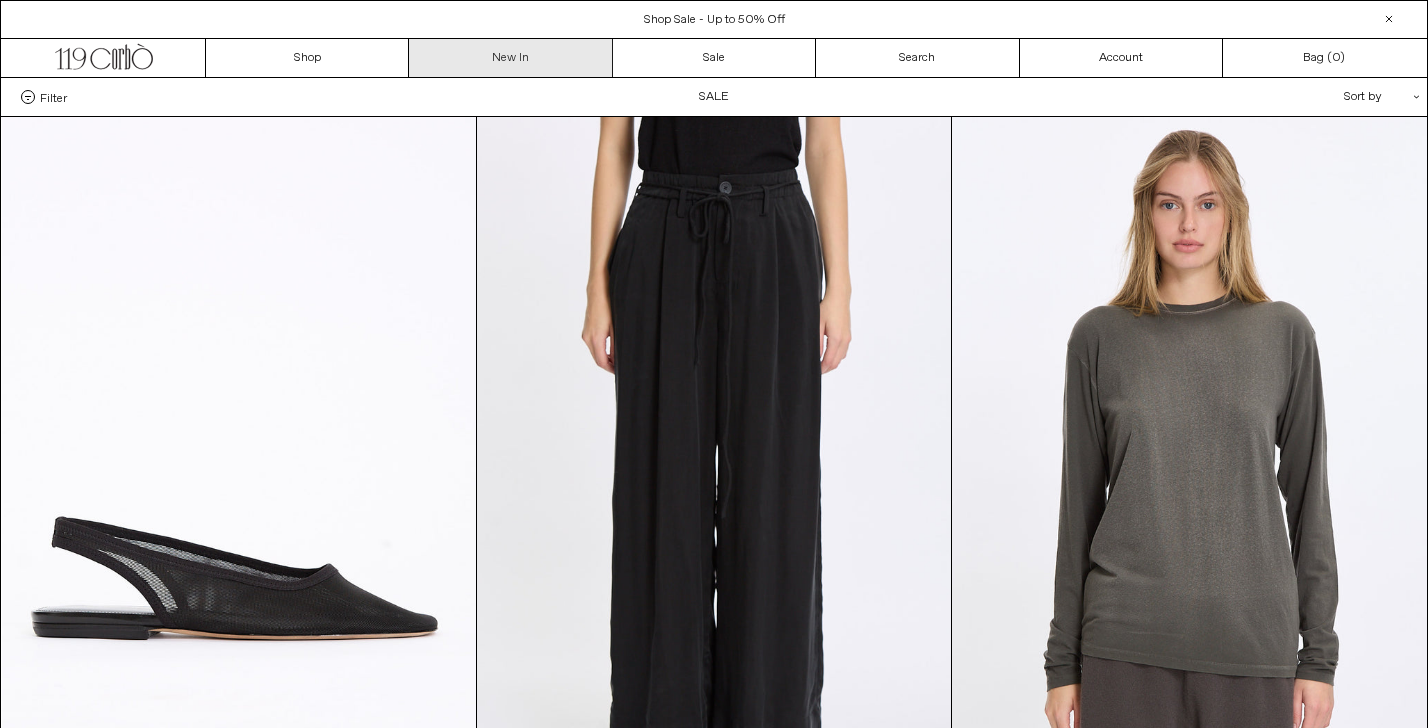 click on "New In" at bounding box center [510, 58] 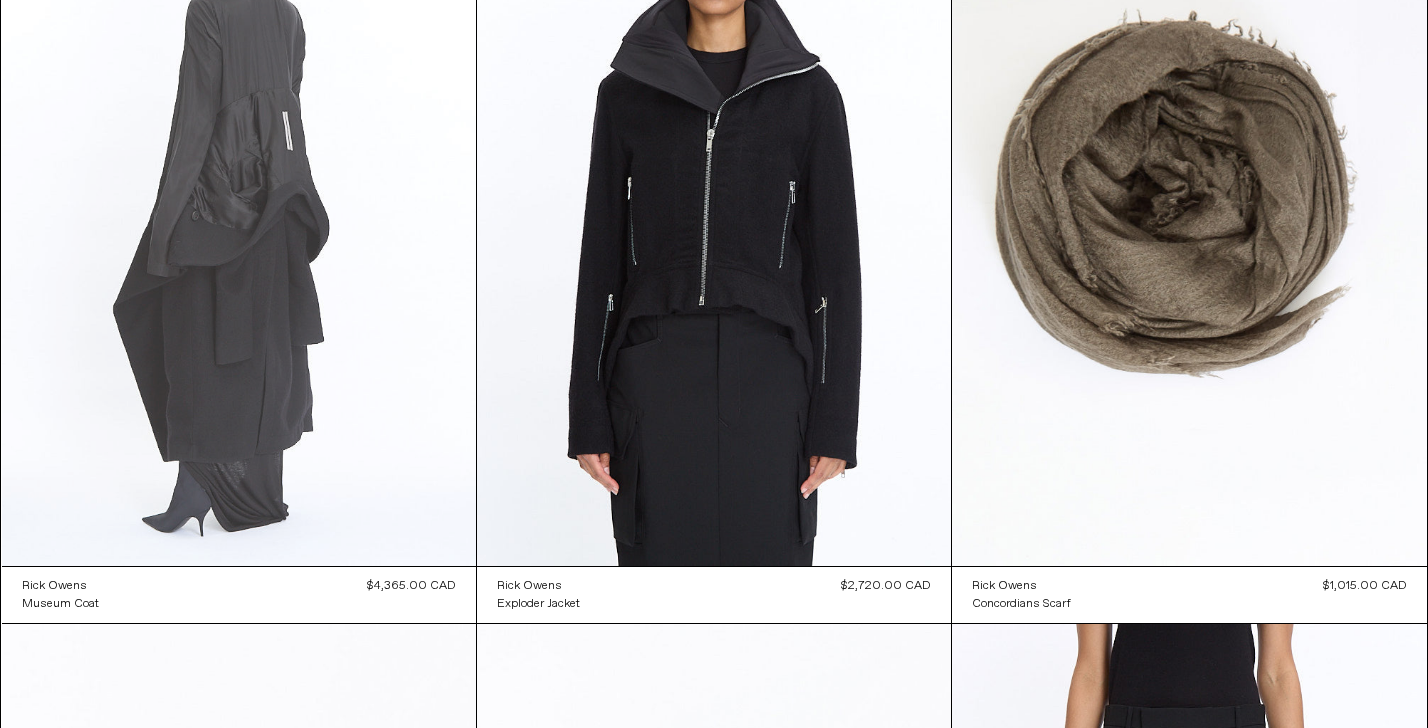 scroll, scrollTop: 1797, scrollLeft: 0, axis: vertical 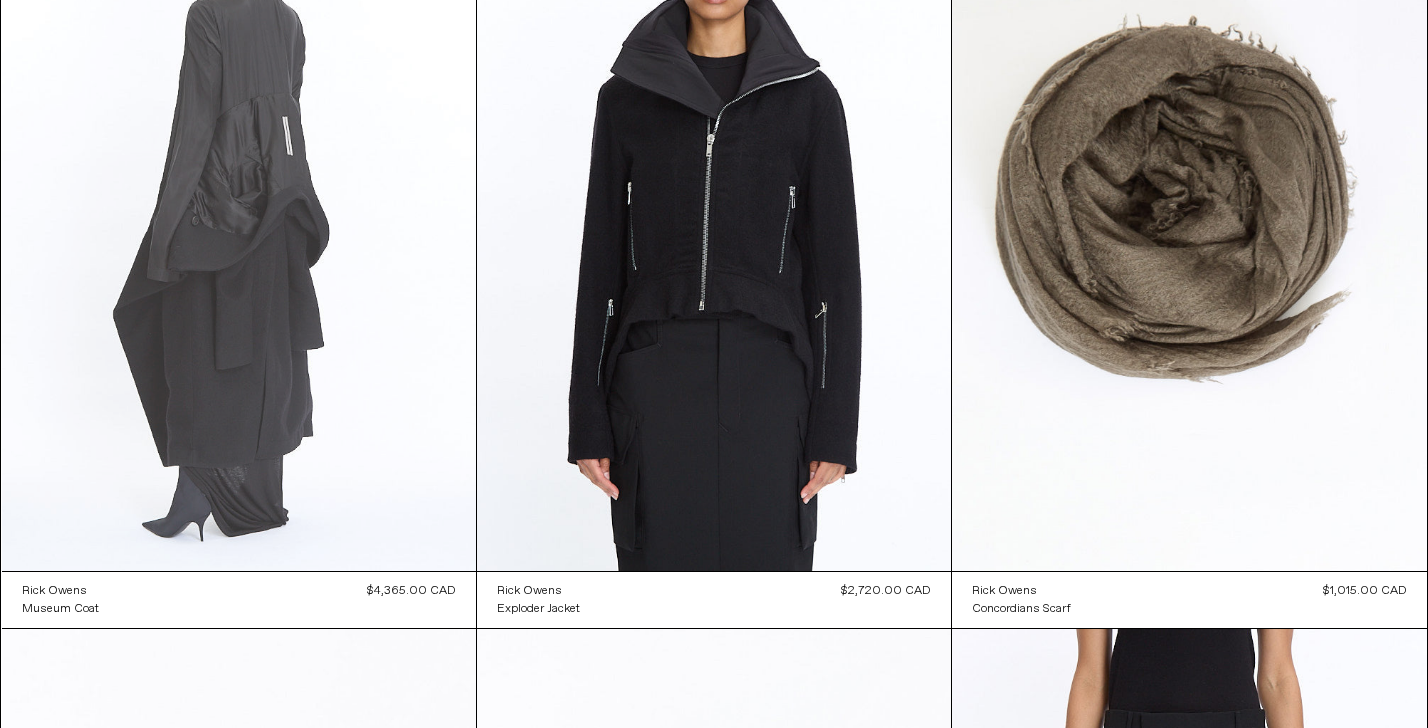 click at bounding box center (239, 214) 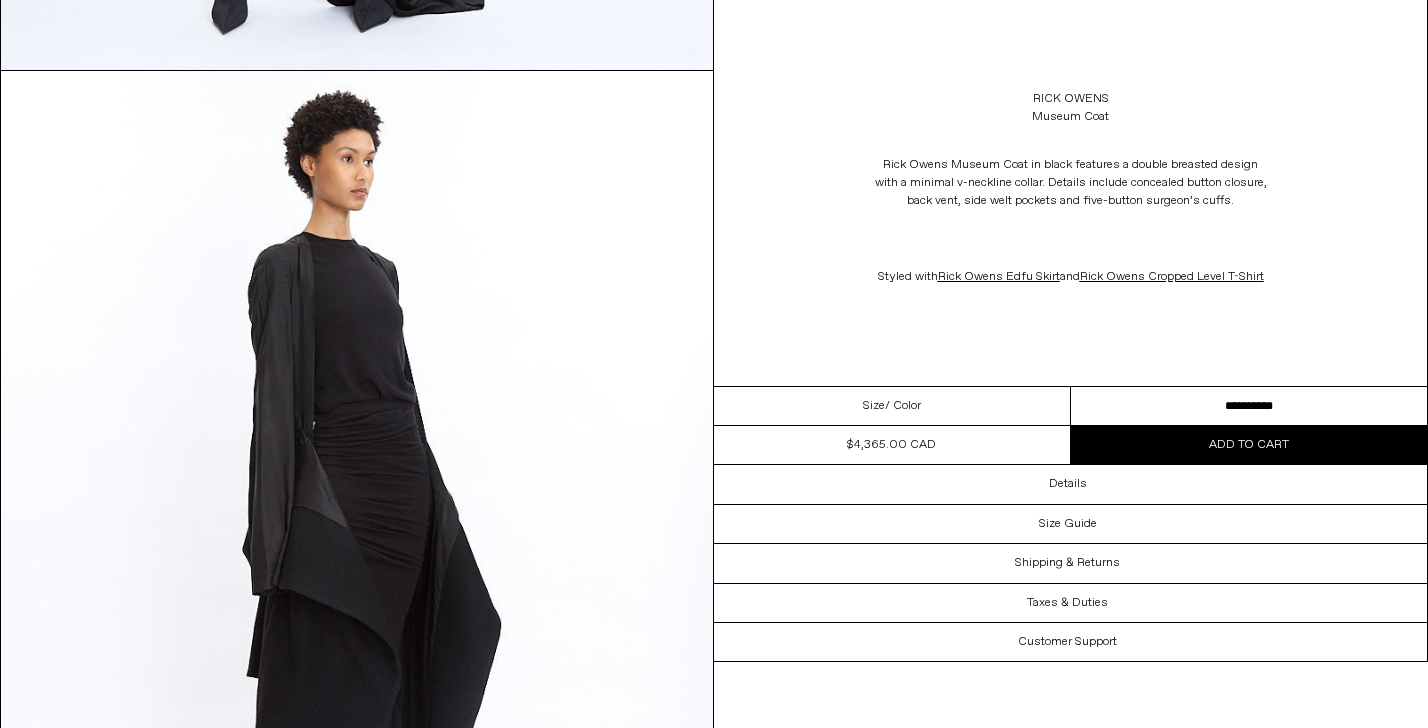 scroll, scrollTop: 4135, scrollLeft: 0, axis: vertical 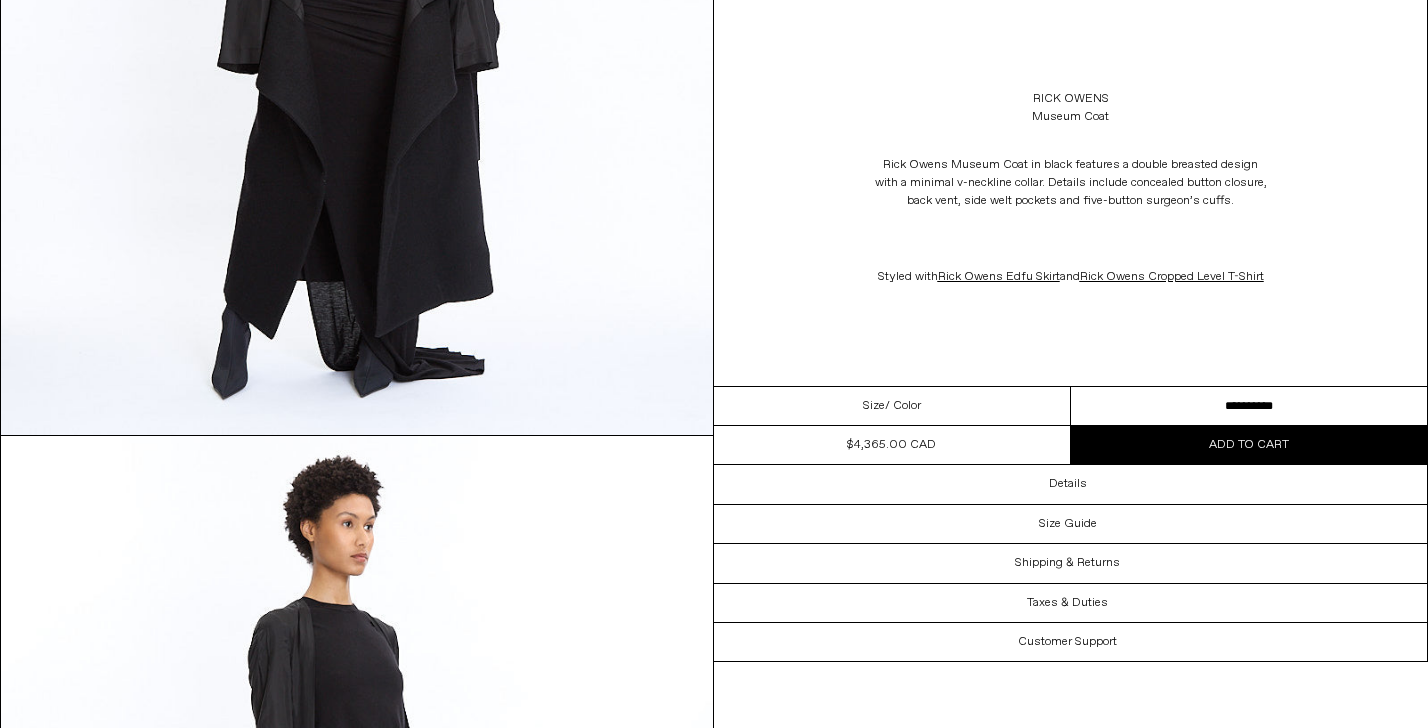 click on "/ Color" at bounding box center (903, 406) 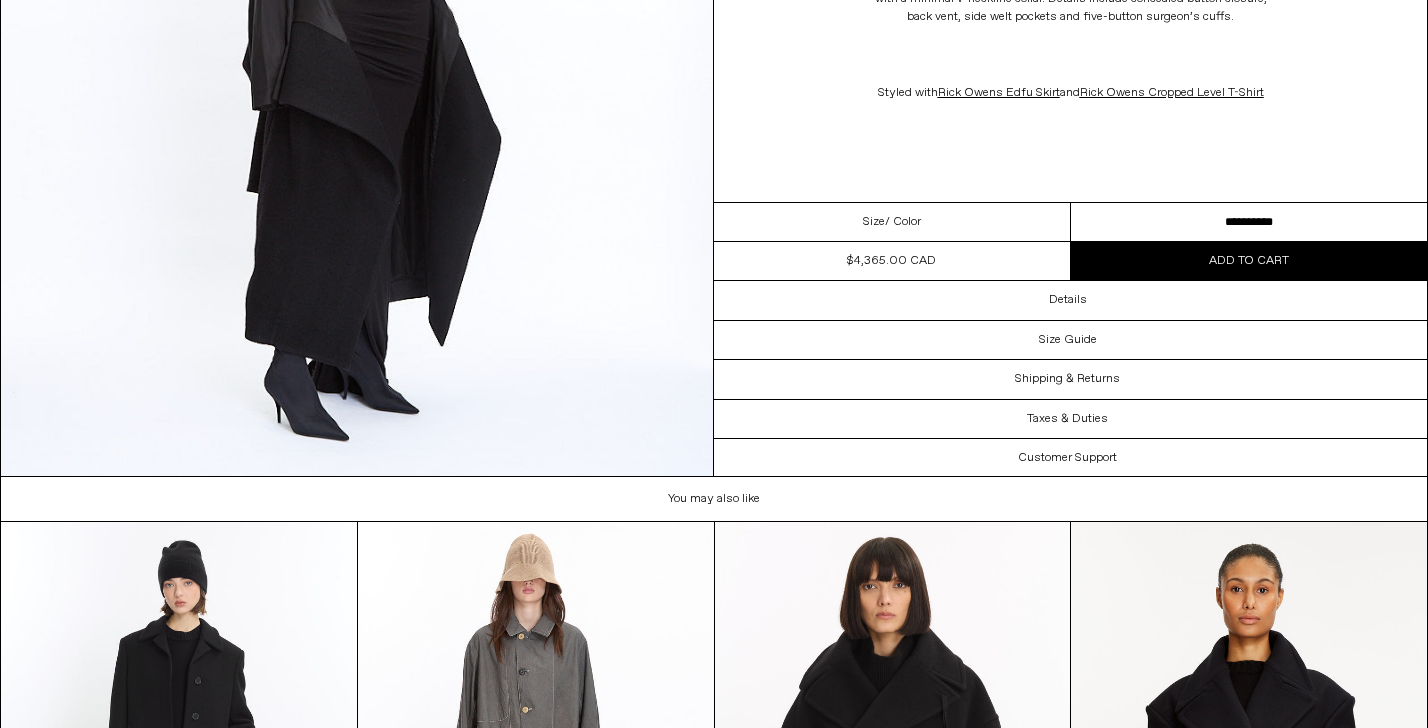 scroll, scrollTop: 5059, scrollLeft: 0, axis: vertical 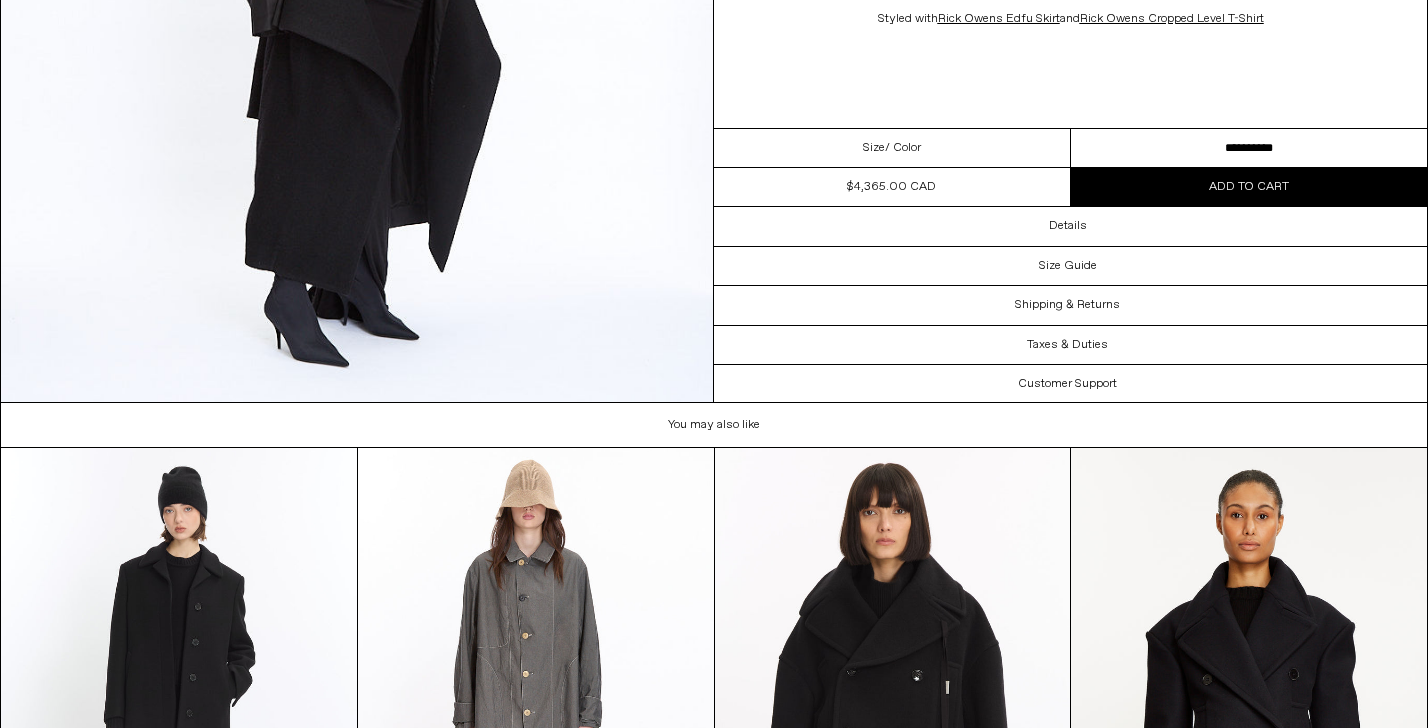 click at bounding box center (357, -43) 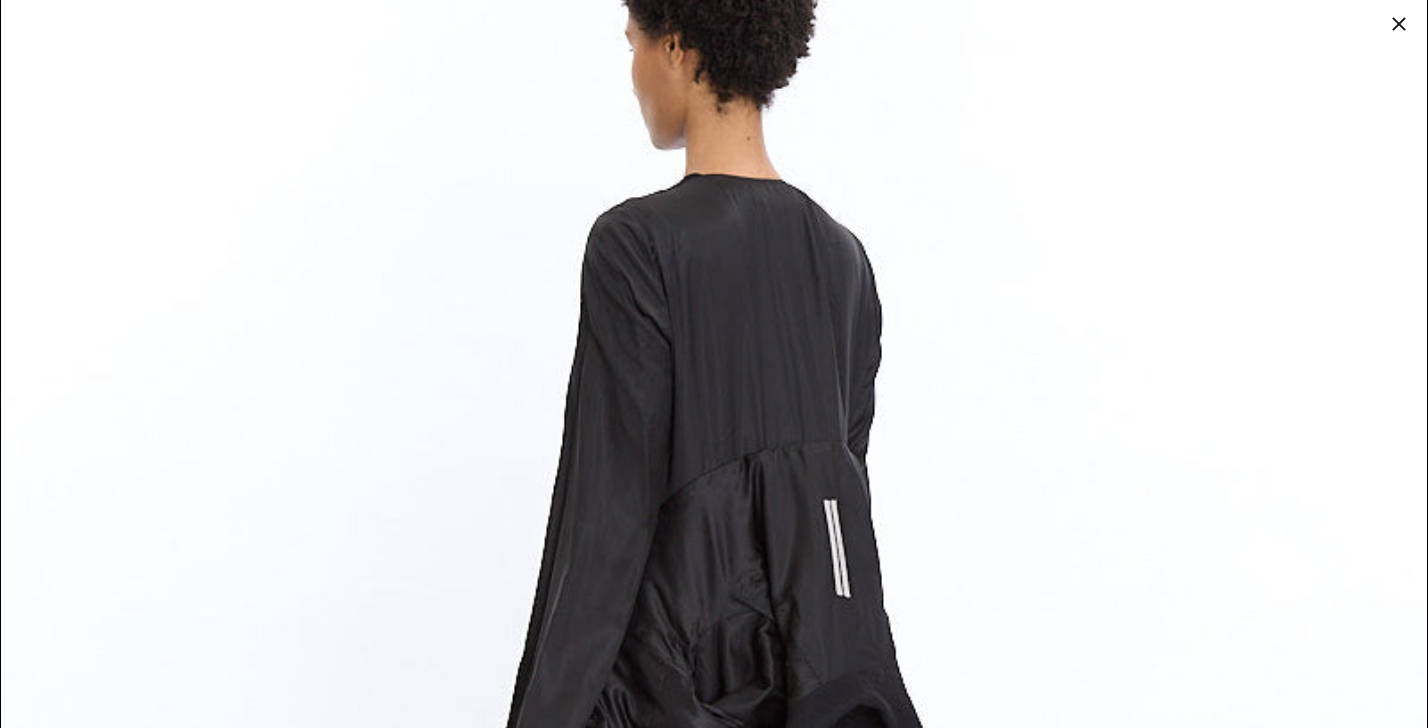 scroll, scrollTop: 145, scrollLeft: 0, axis: vertical 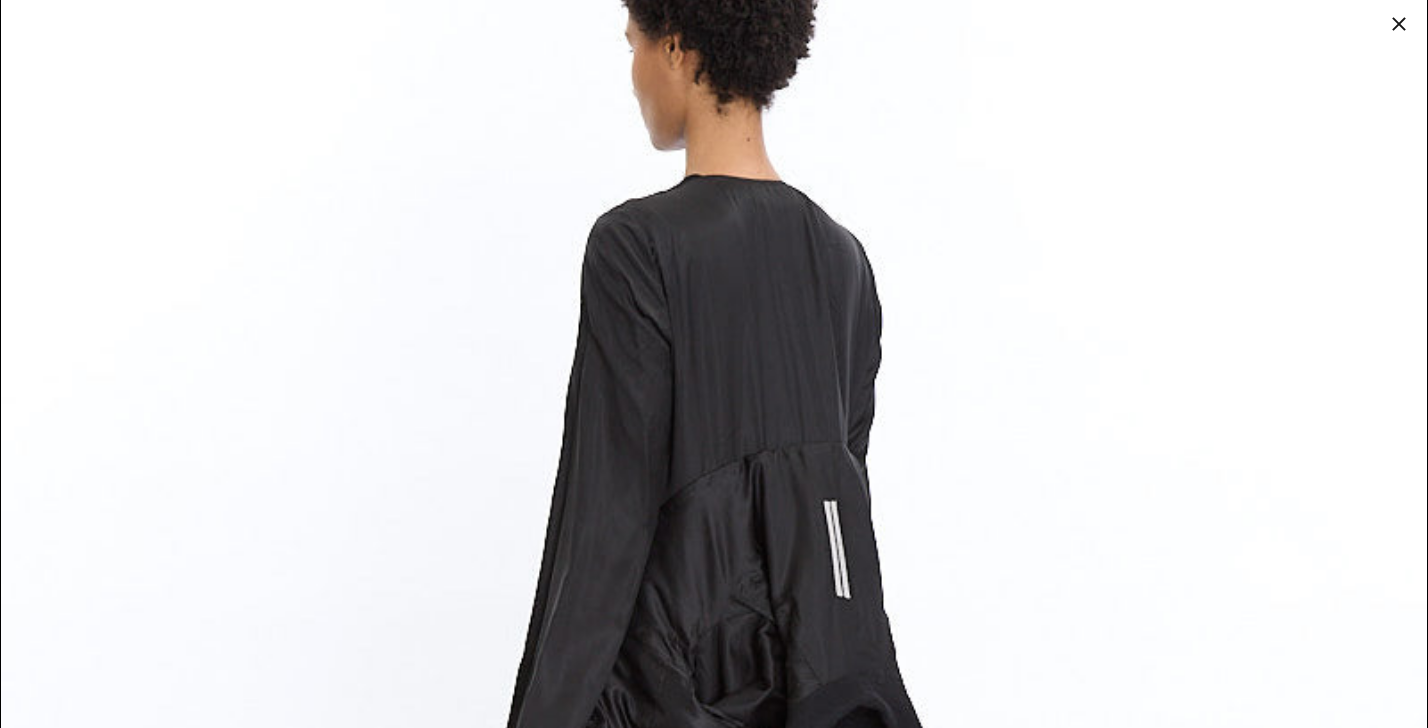 click at bounding box center (1399, 24) 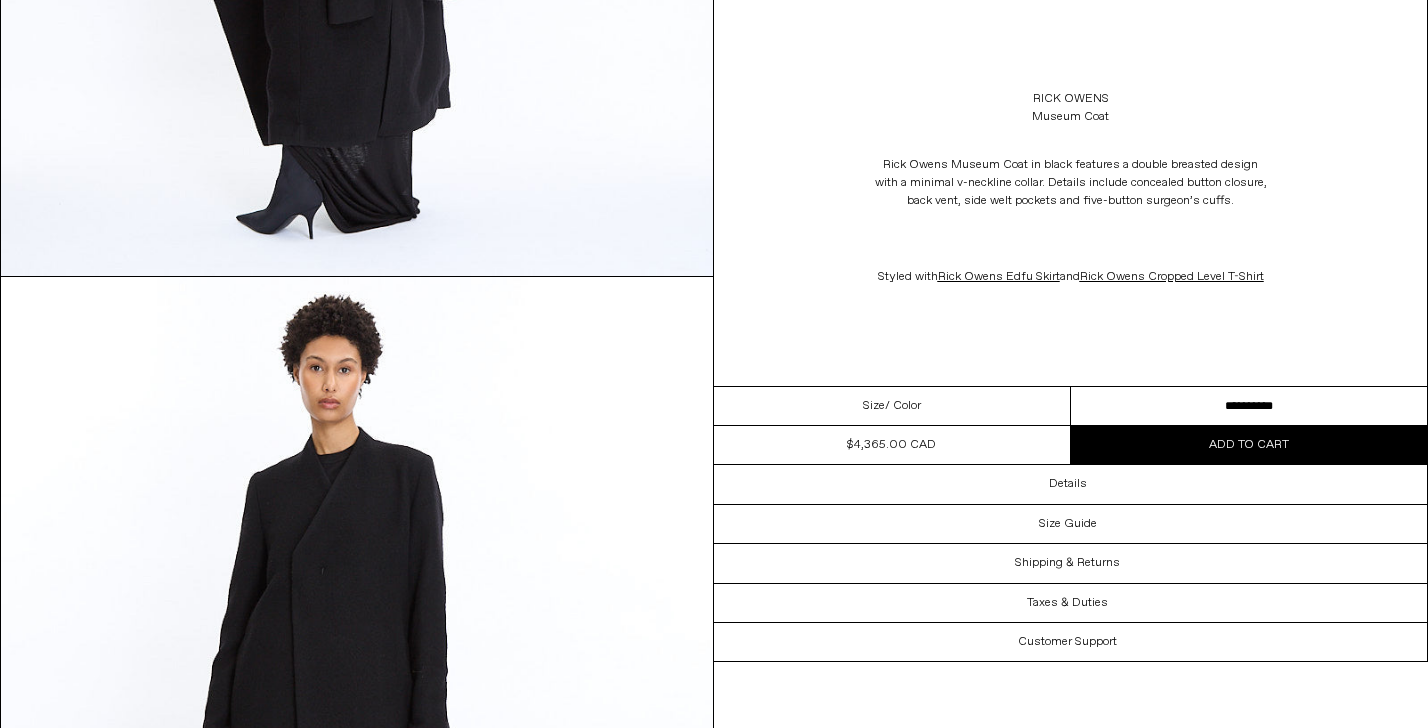 scroll, scrollTop: 0, scrollLeft: 0, axis: both 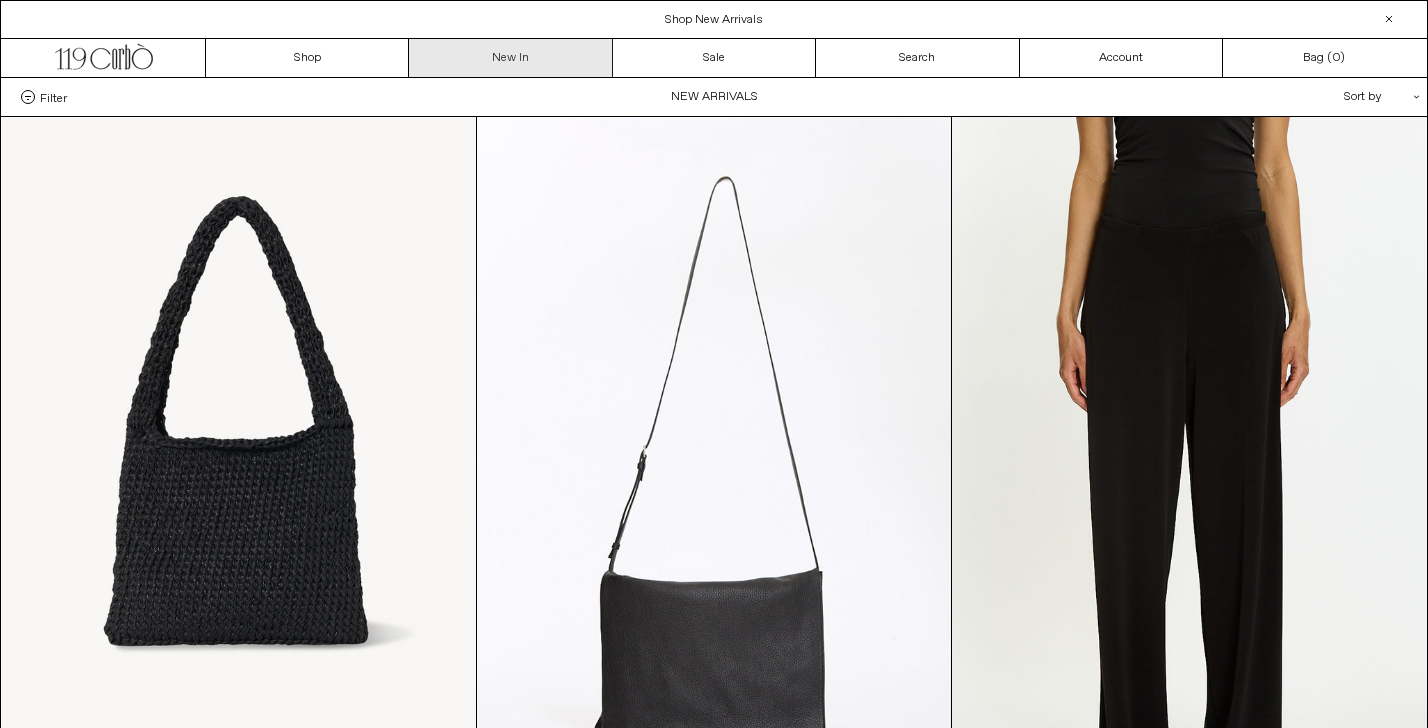 click on "New In" at bounding box center [510, 58] 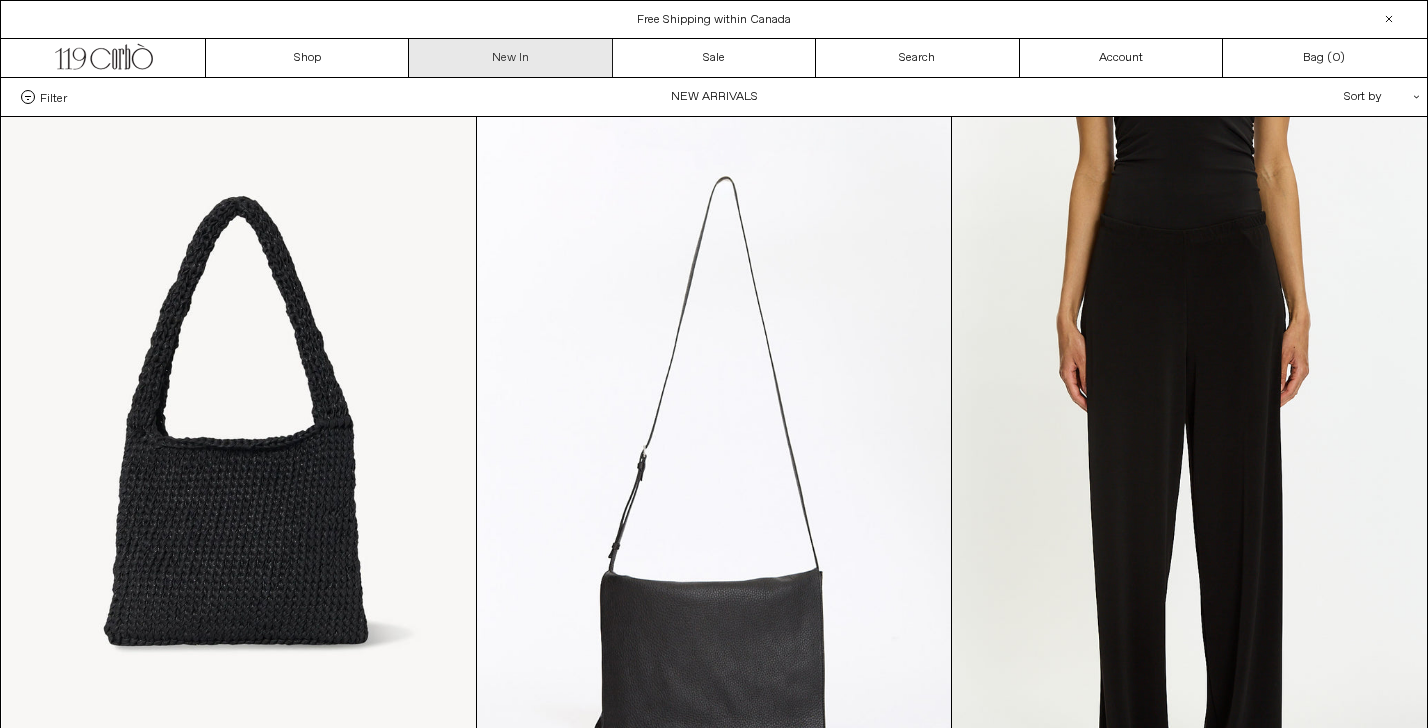 scroll, scrollTop: 0, scrollLeft: 0, axis: both 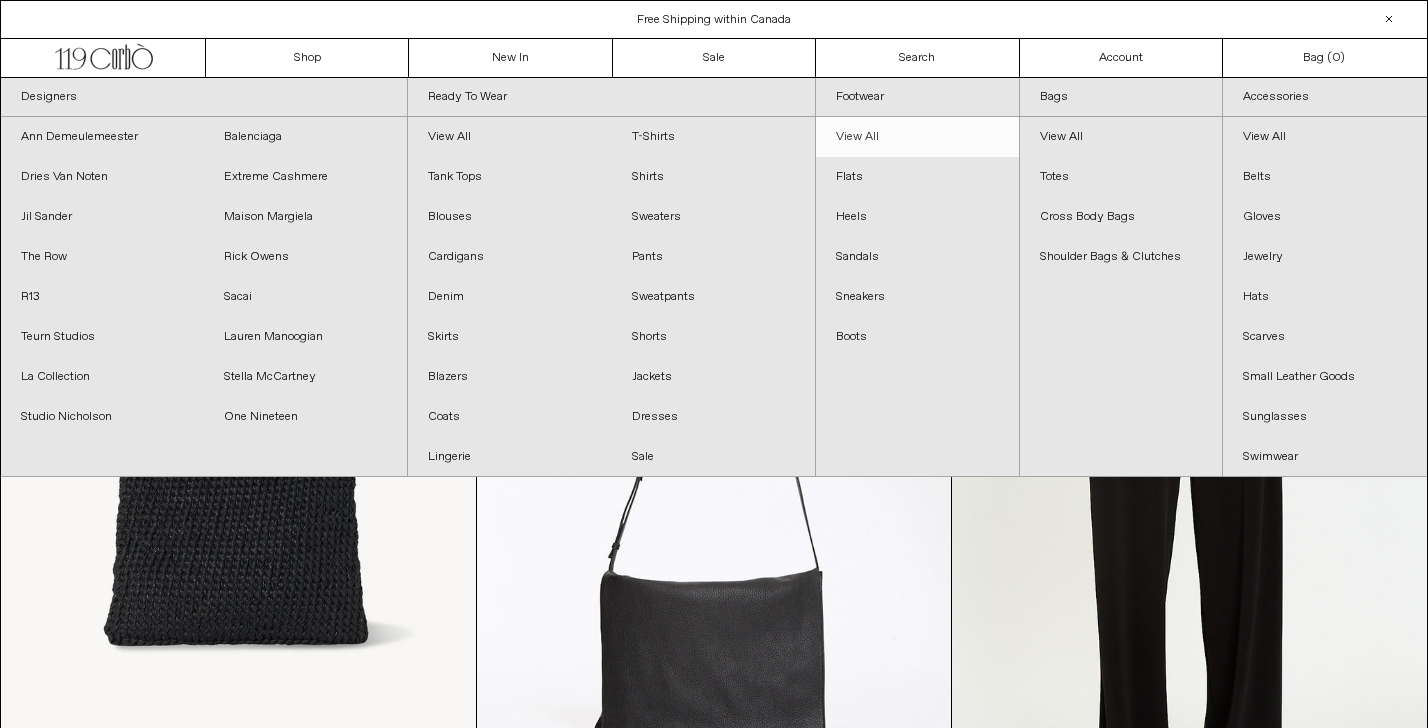 click on "View All" at bounding box center [917, 137] 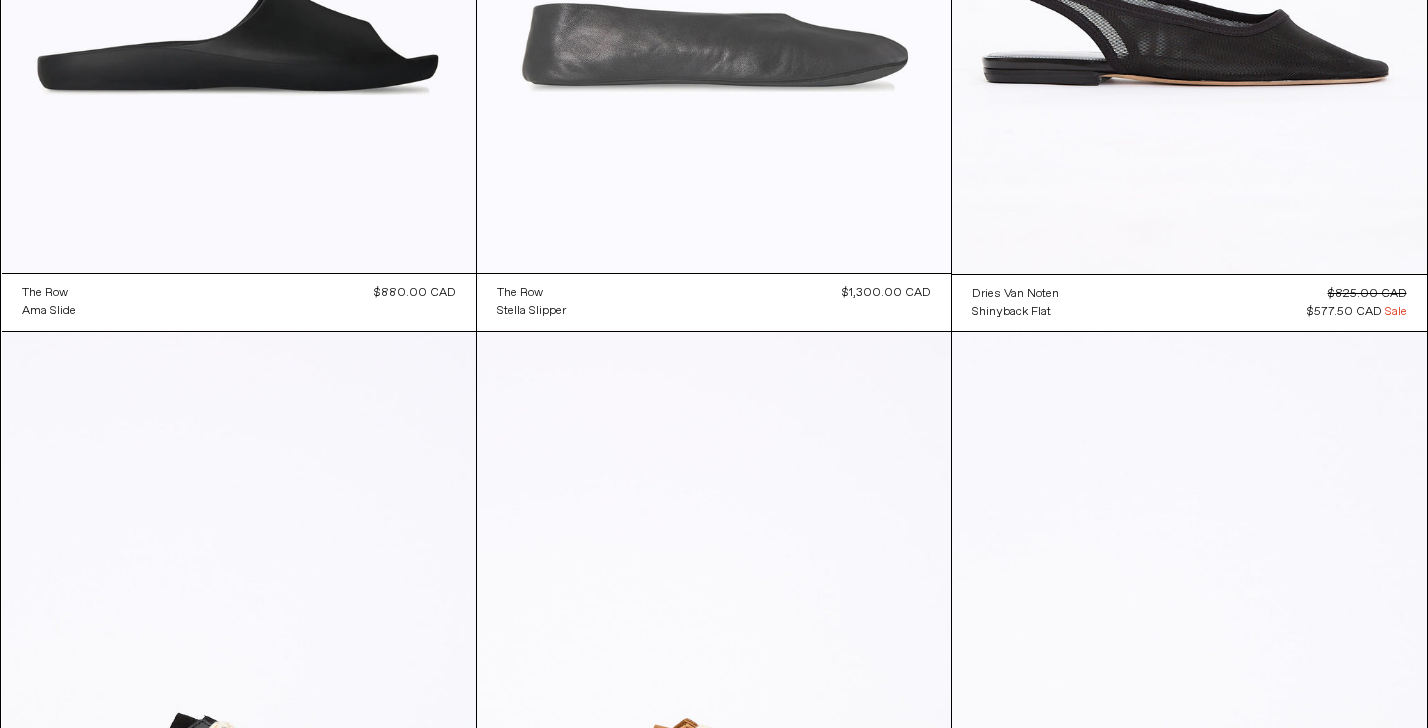 scroll, scrollTop: 436, scrollLeft: 0, axis: vertical 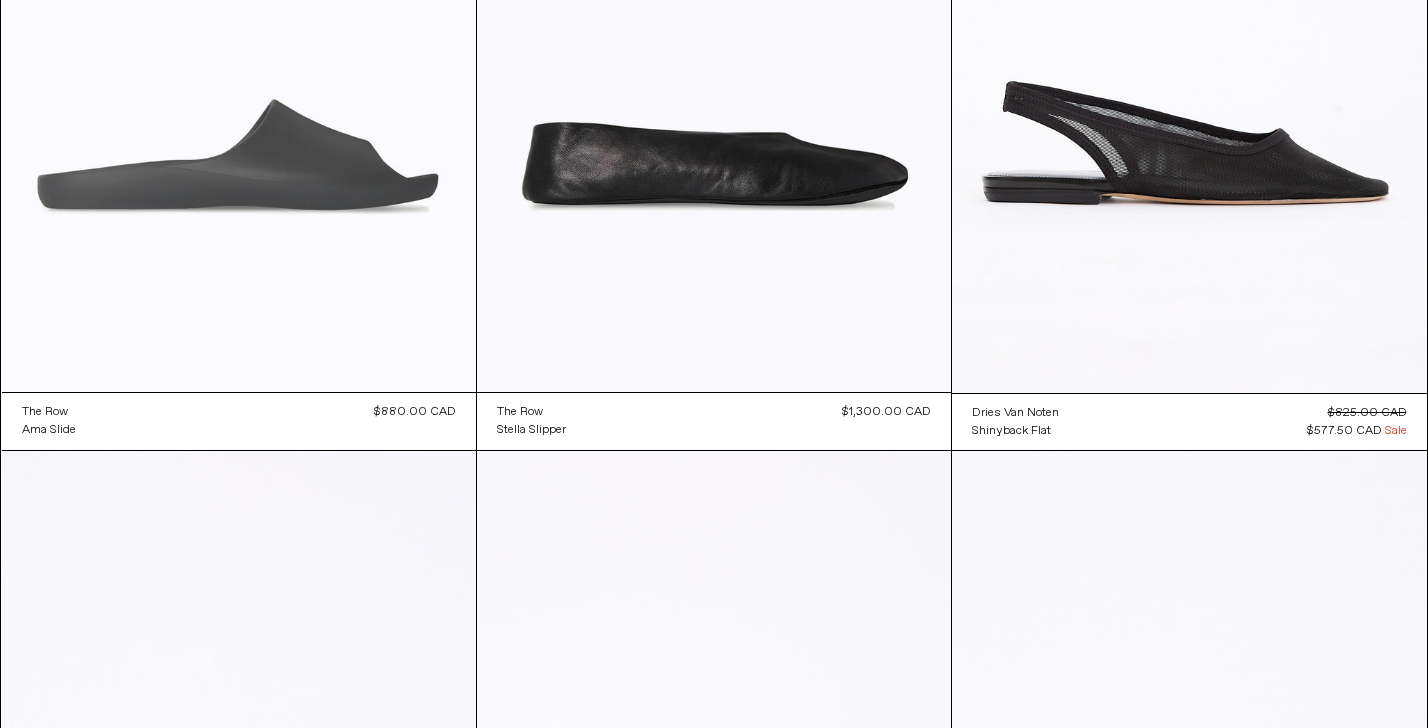 click at bounding box center [239, 36] 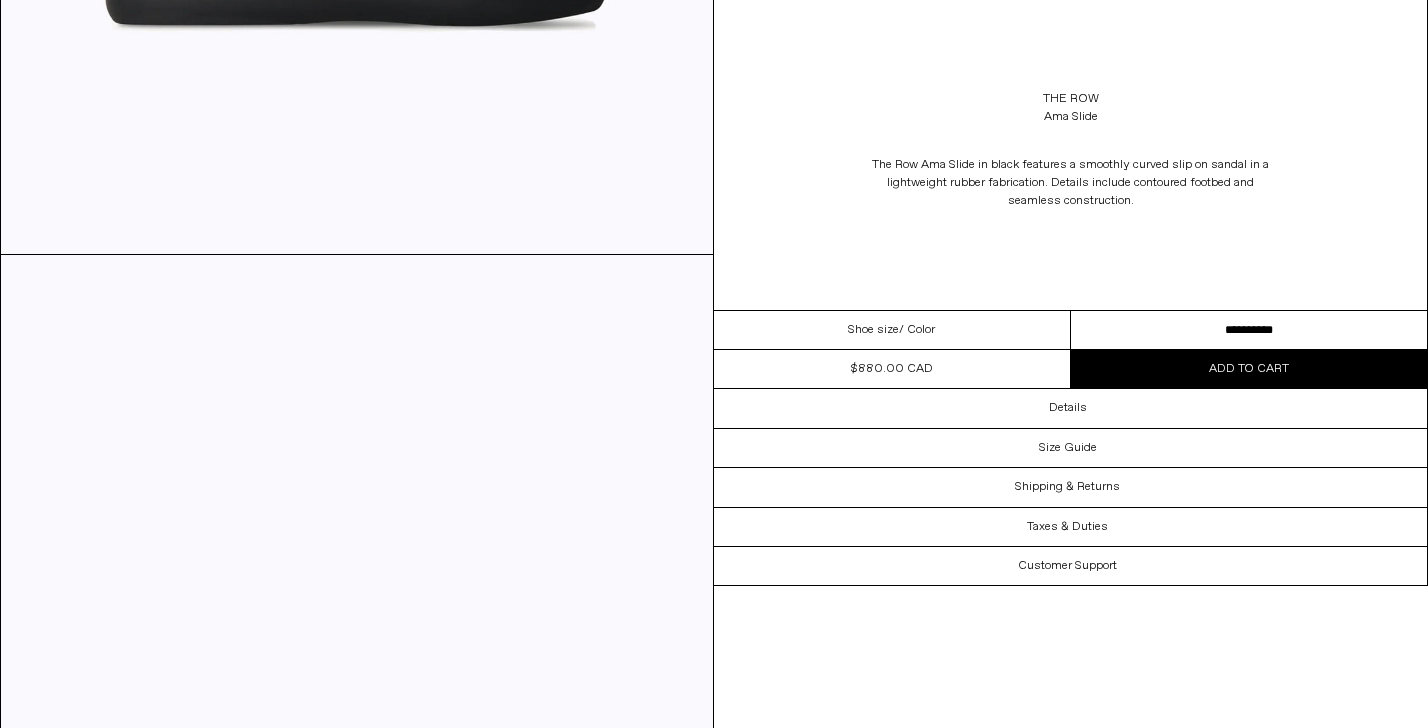 scroll, scrollTop: 743, scrollLeft: 0, axis: vertical 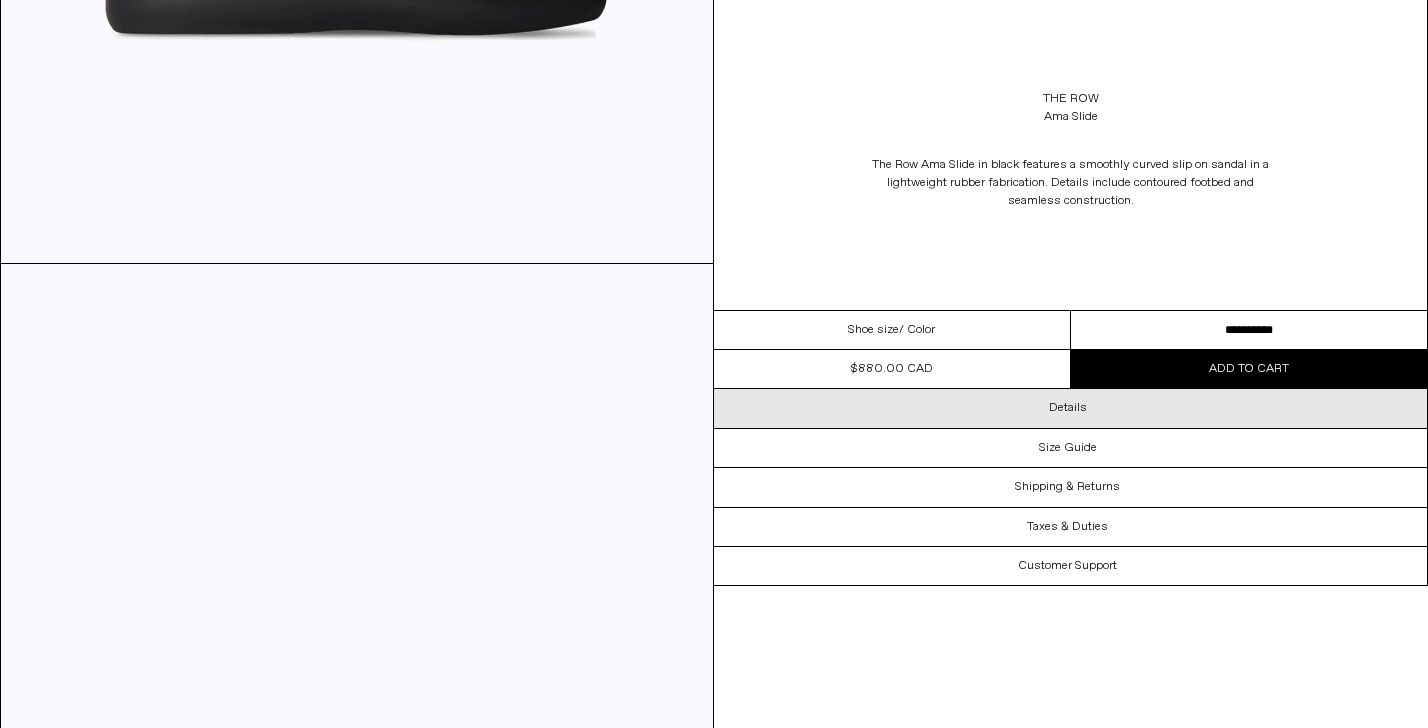 click on "Details" at bounding box center [1068, 408] 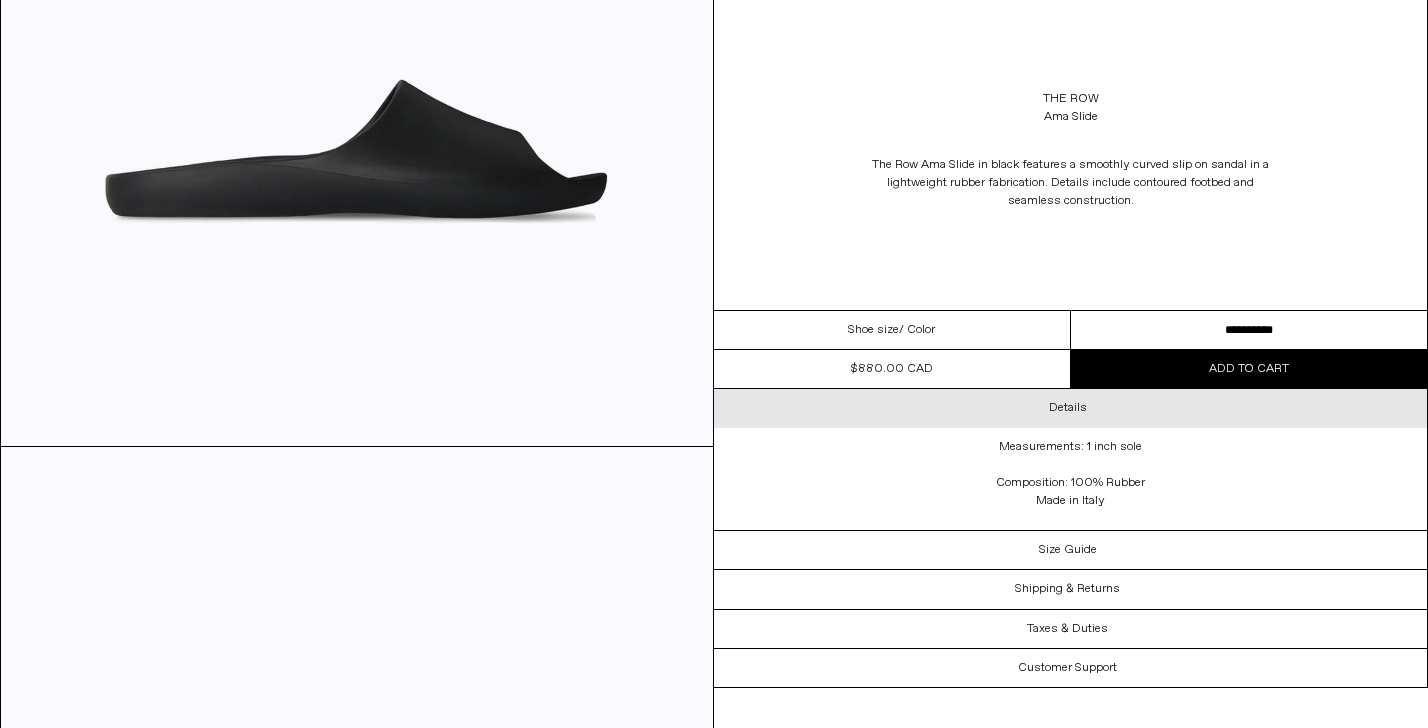 scroll, scrollTop: 137, scrollLeft: 0, axis: vertical 